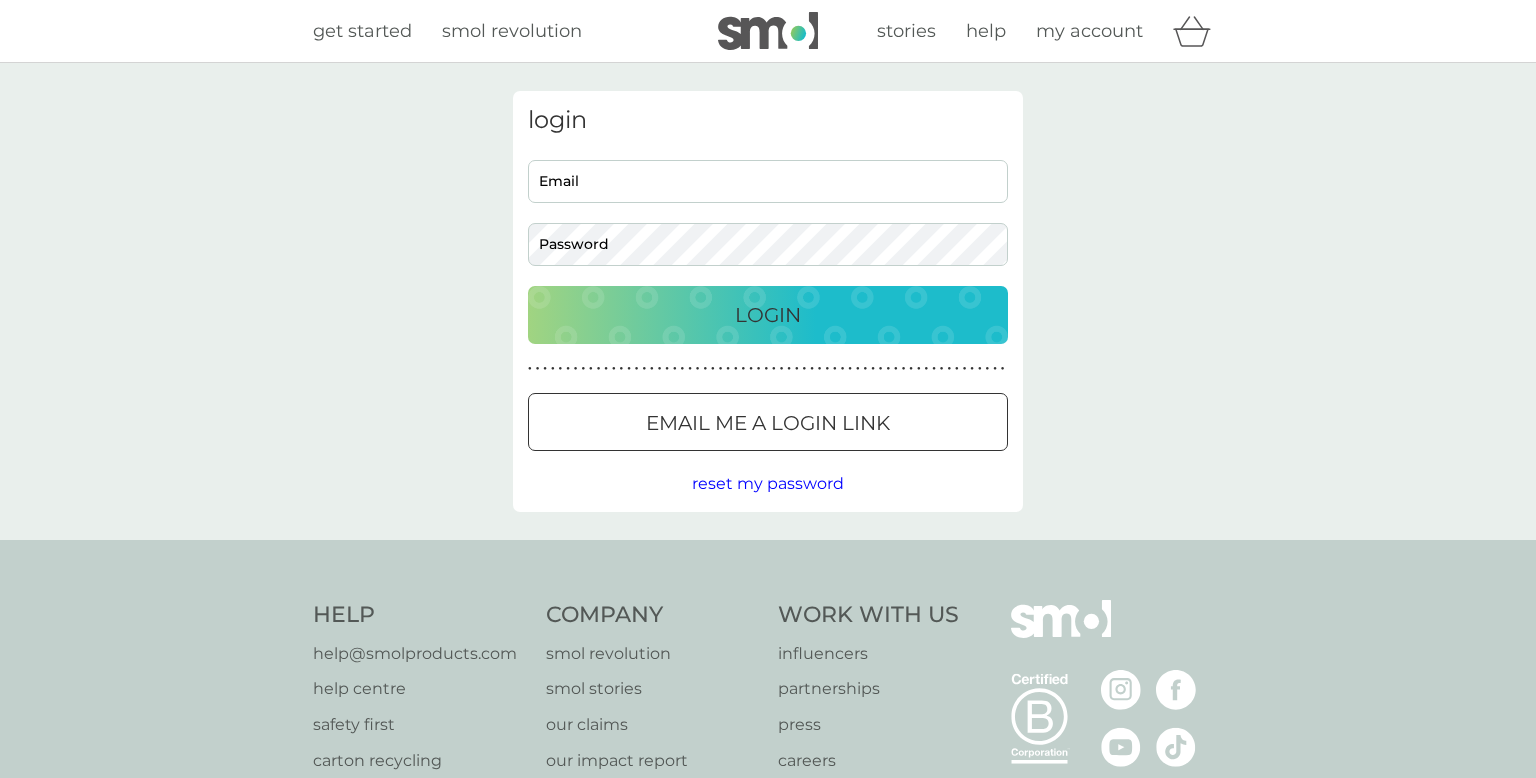 scroll, scrollTop: 0, scrollLeft: 0, axis: both 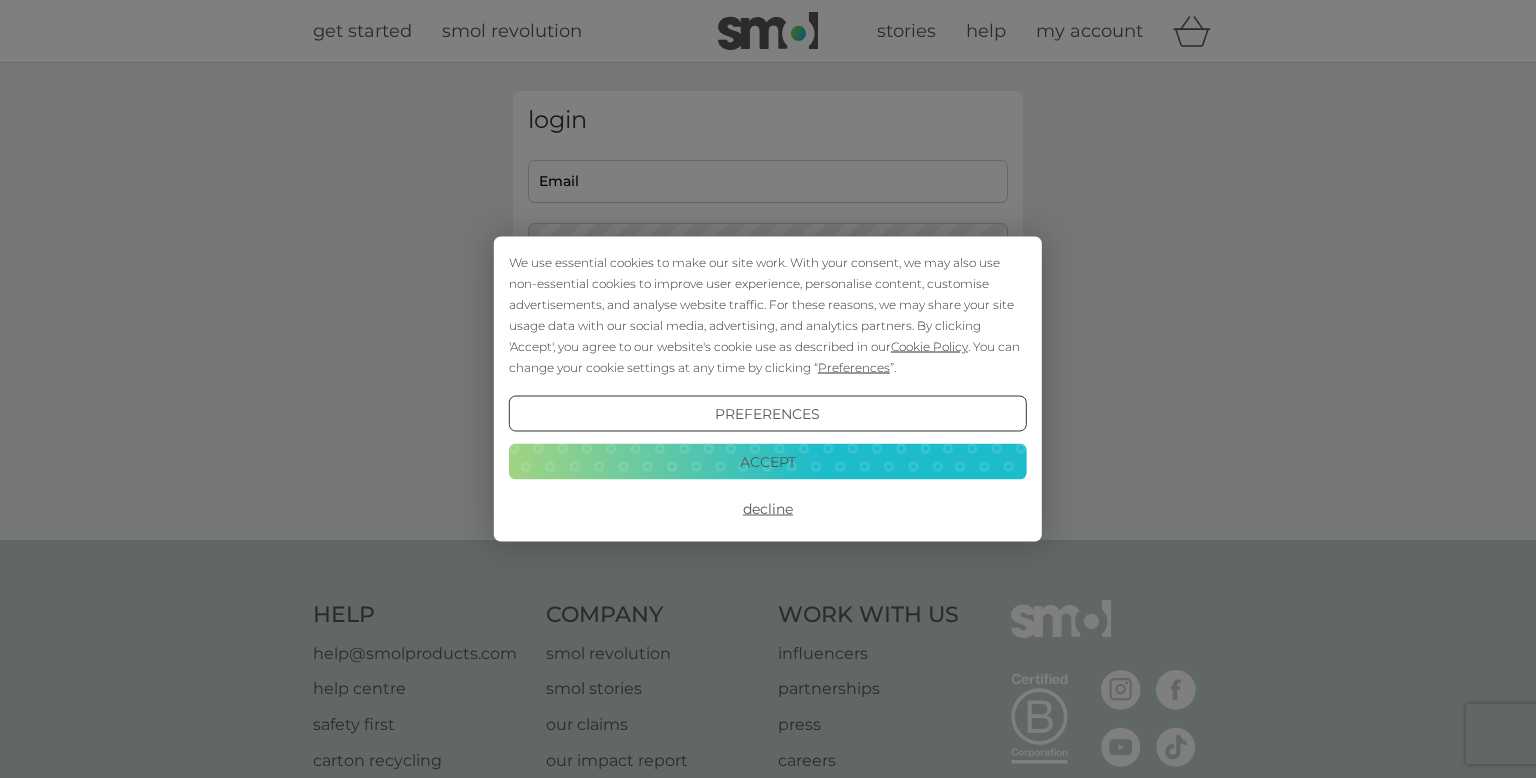 type on "paulmclaren44@gmail.com" 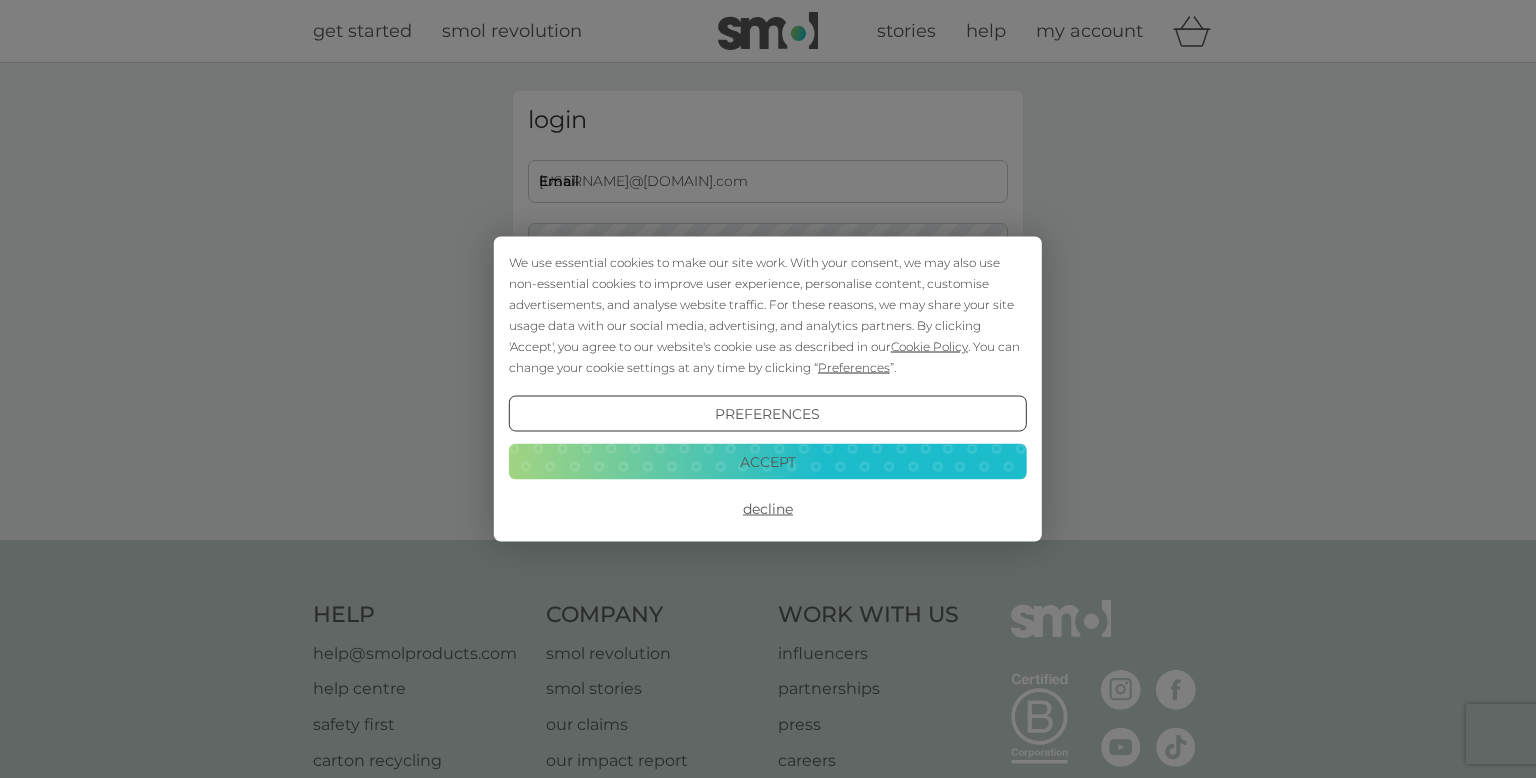 click on "Accept" at bounding box center [768, 461] 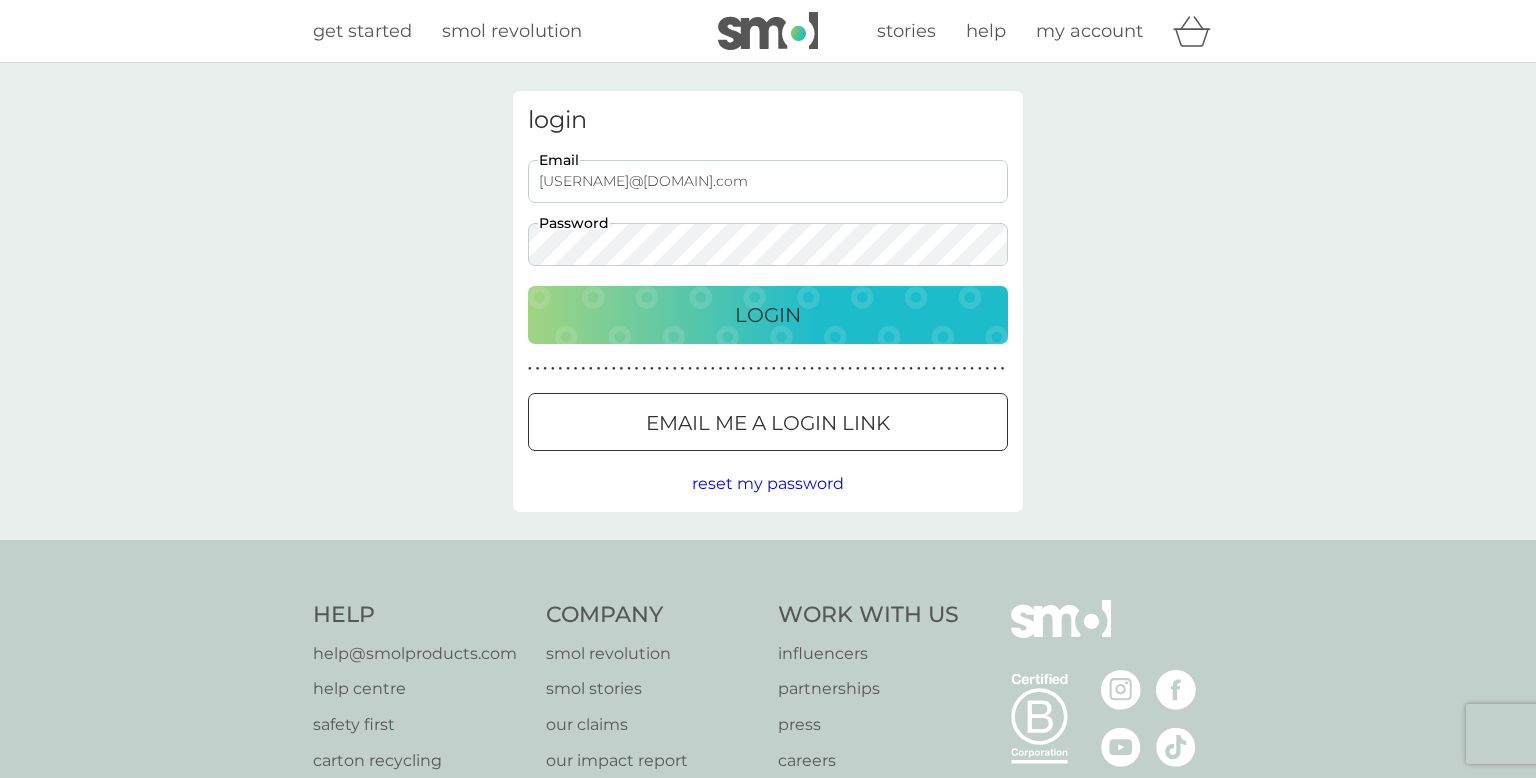 click on "Login" at bounding box center (768, 315) 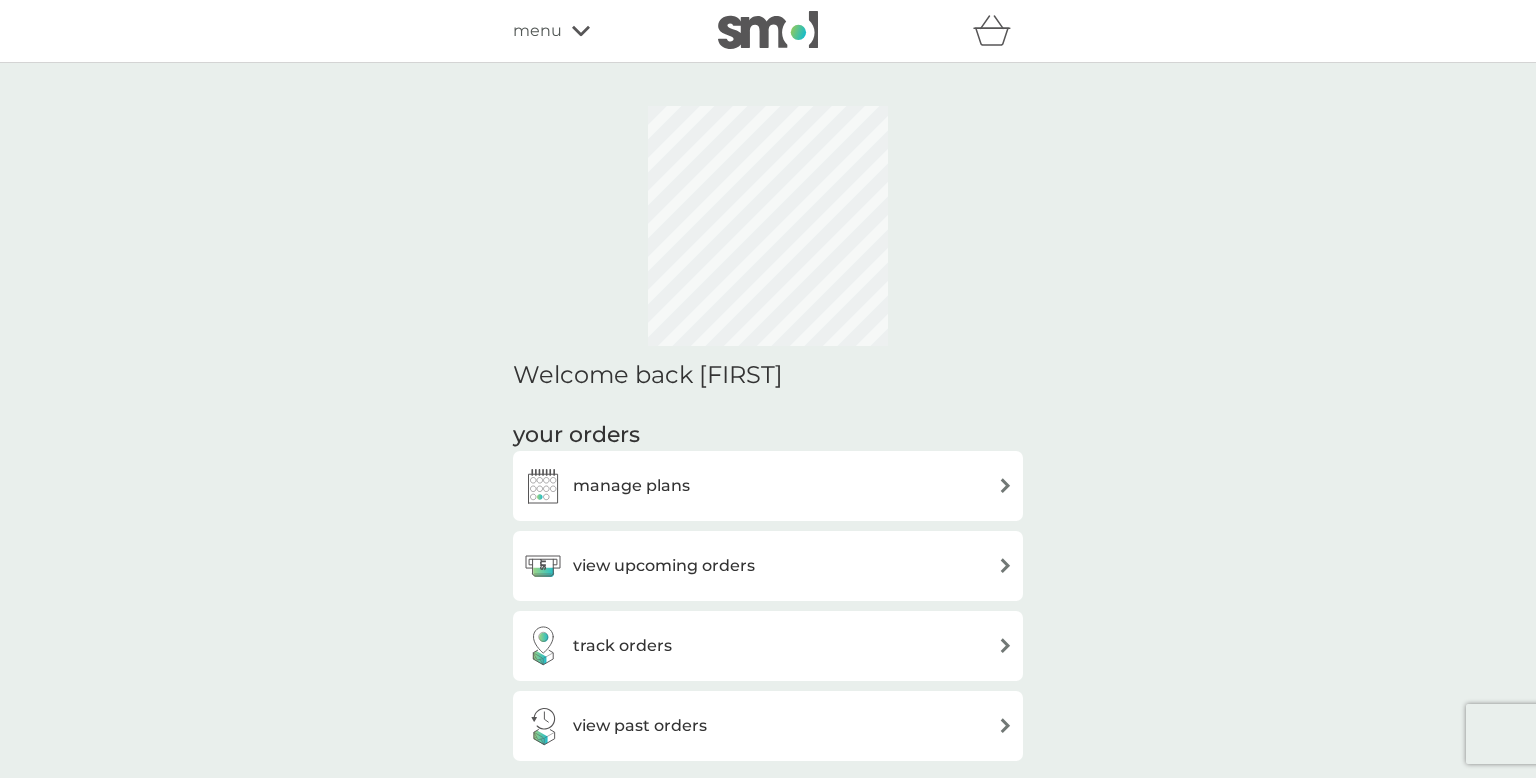 scroll, scrollTop: 0, scrollLeft: 0, axis: both 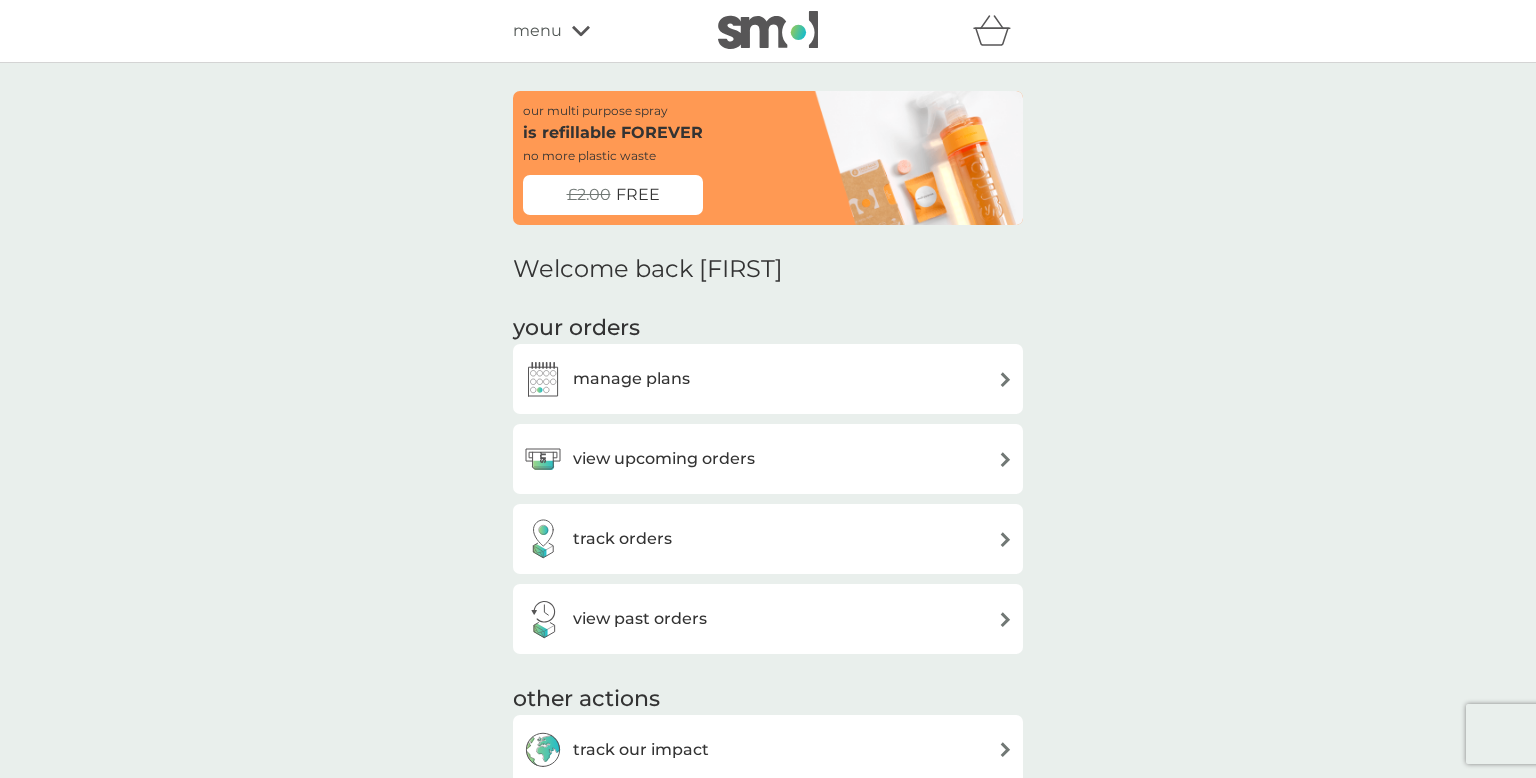 click at bounding box center (1005, 379) 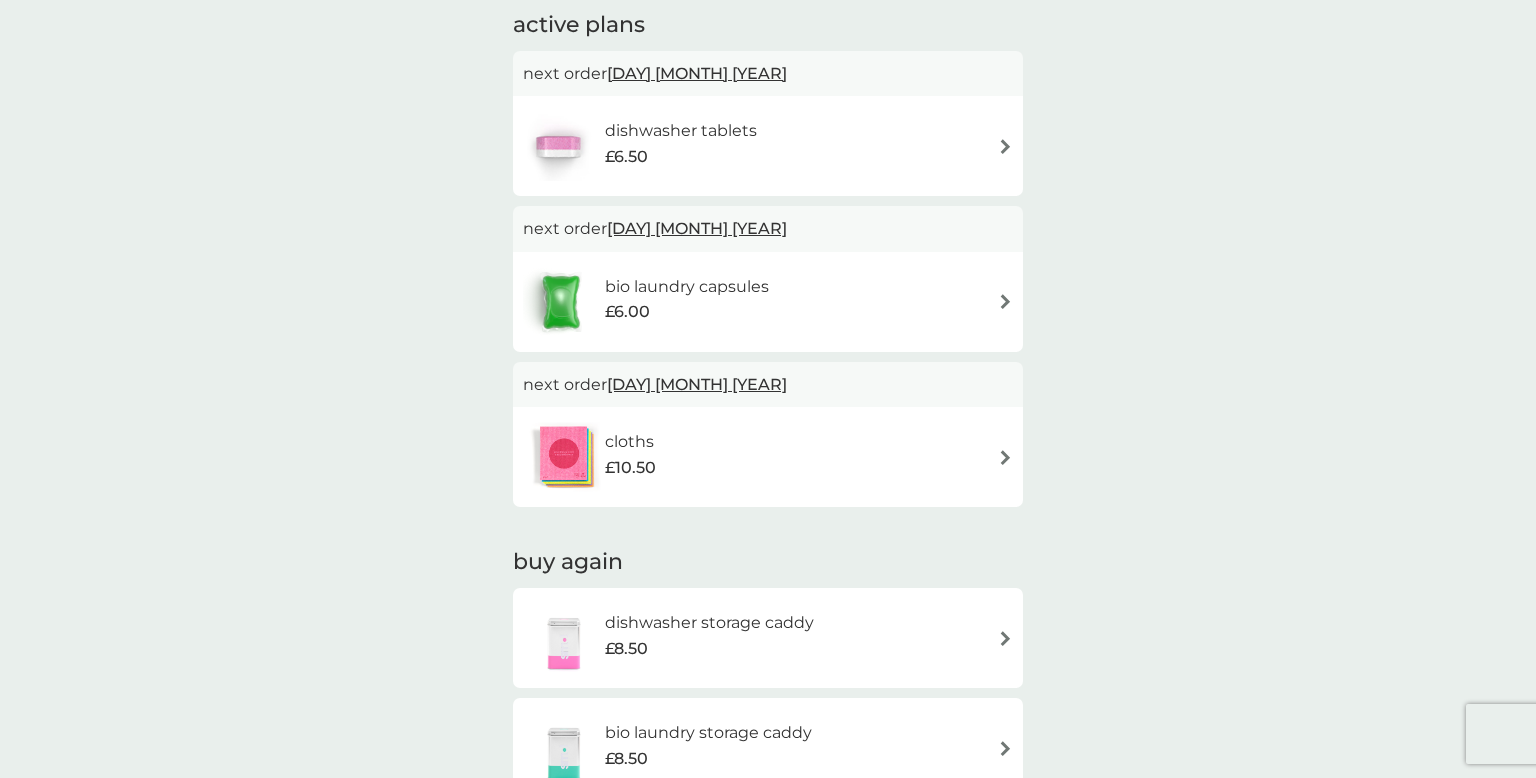 scroll, scrollTop: 190, scrollLeft: 0, axis: vertical 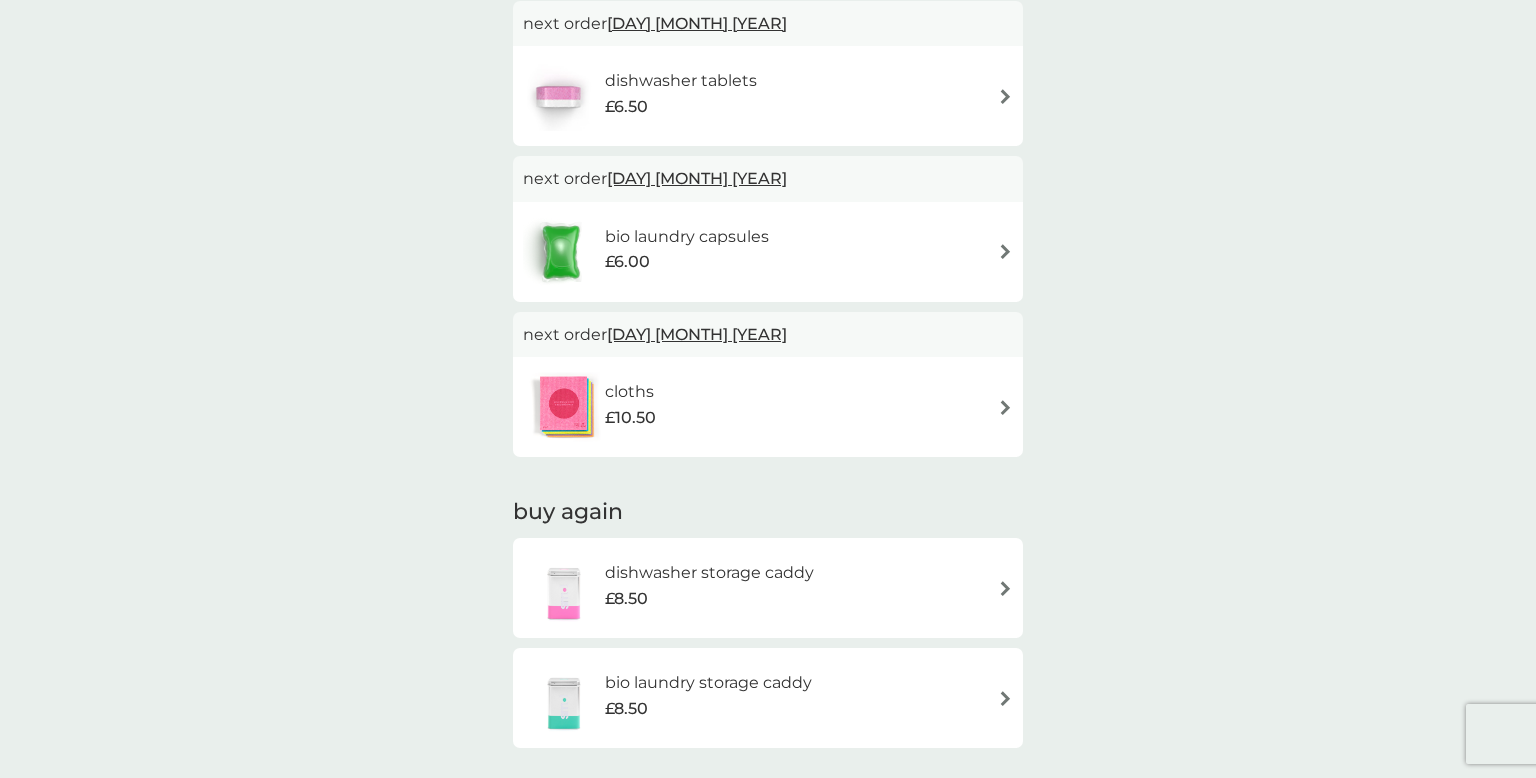 click at bounding box center (1005, 251) 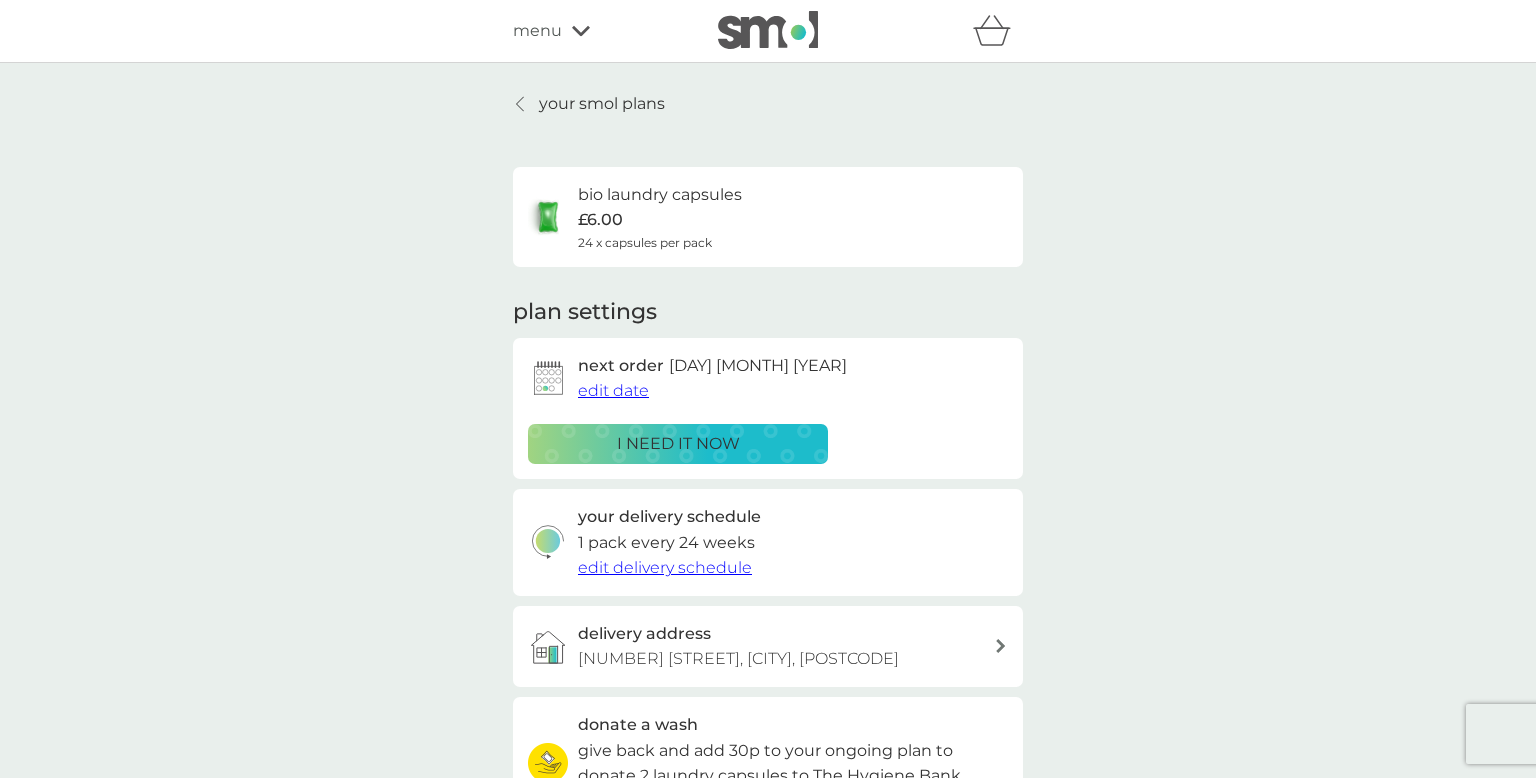 scroll, scrollTop: 213, scrollLeft: 0, axis: vertical 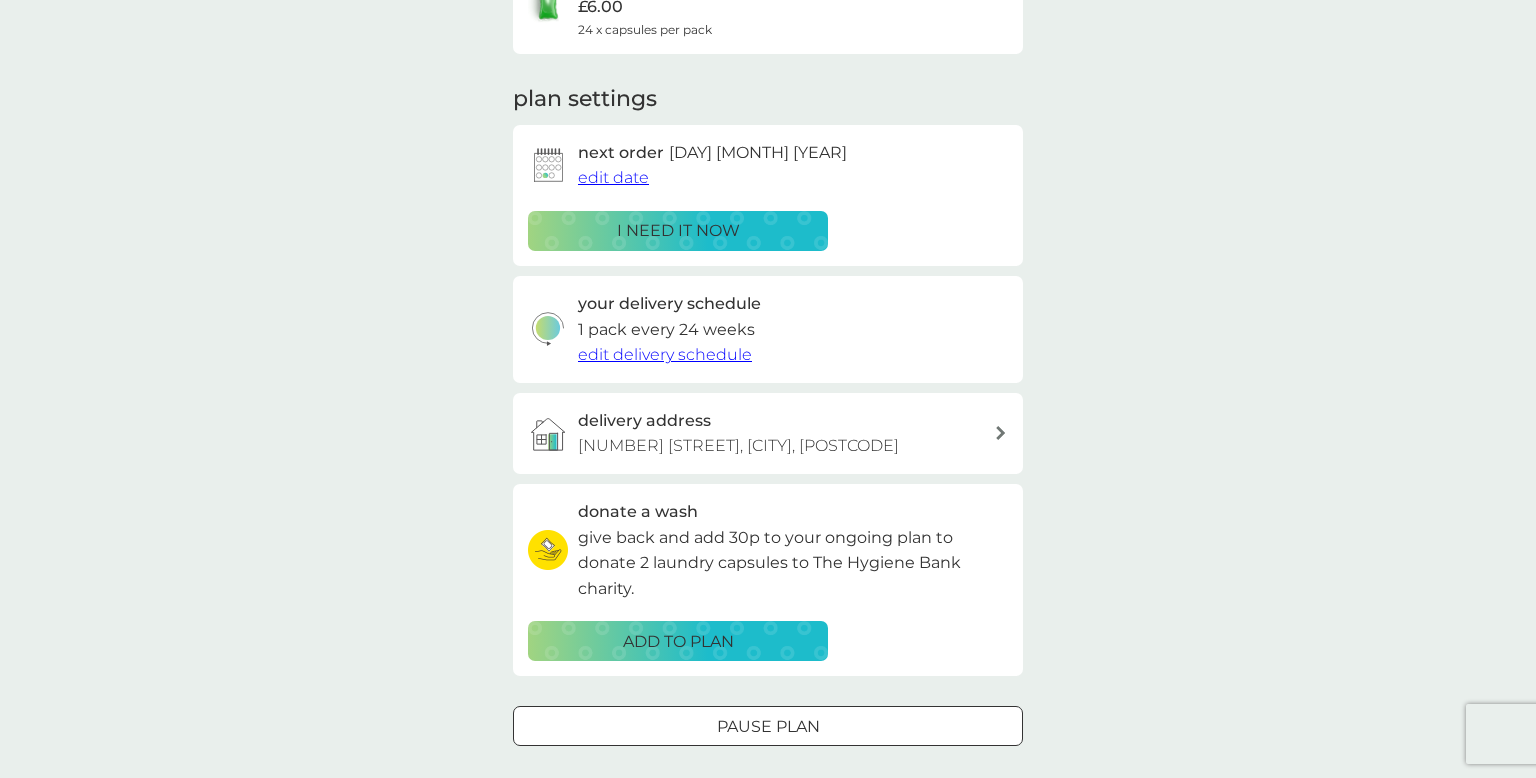 click 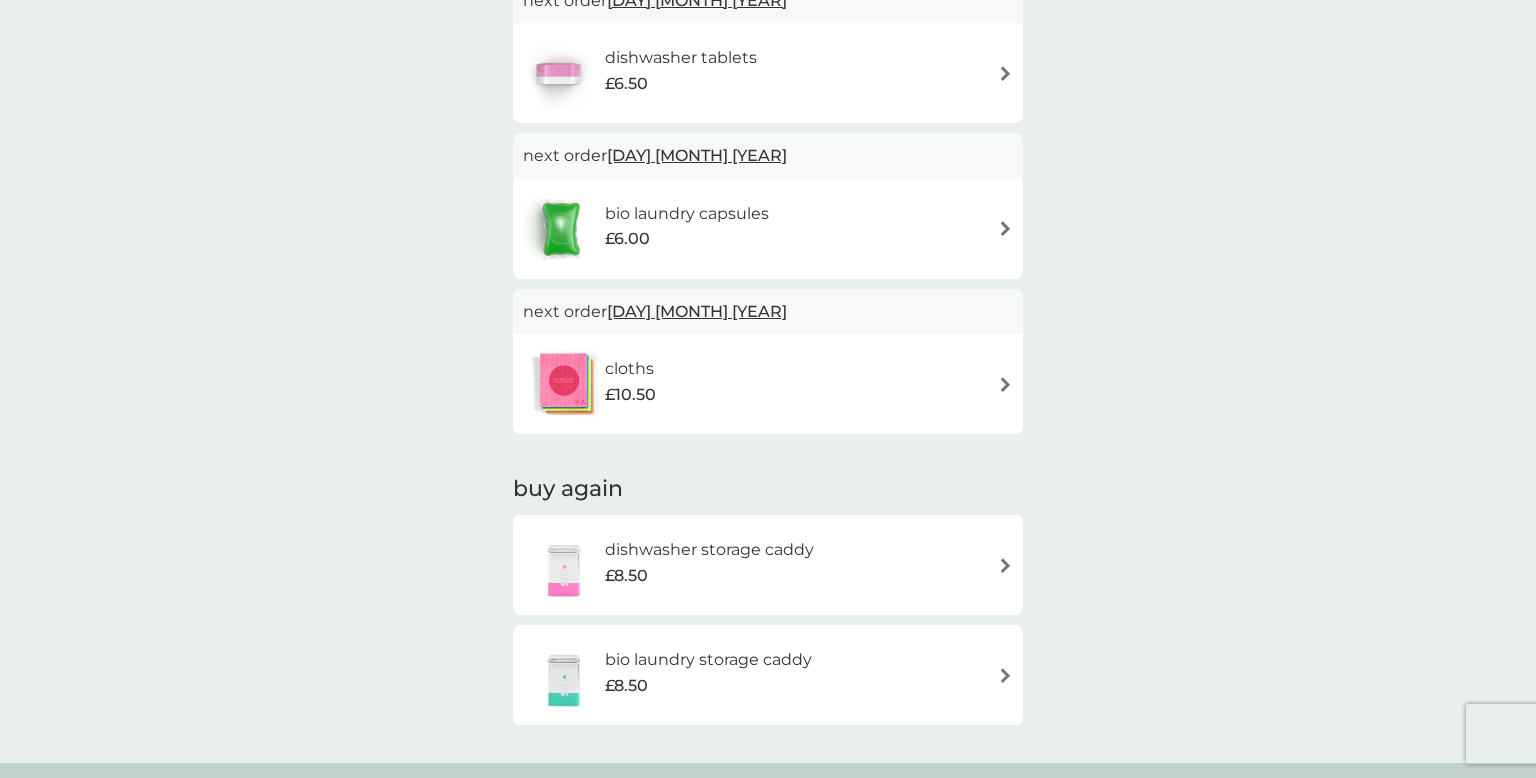 click at bounding box center (1005, 73) 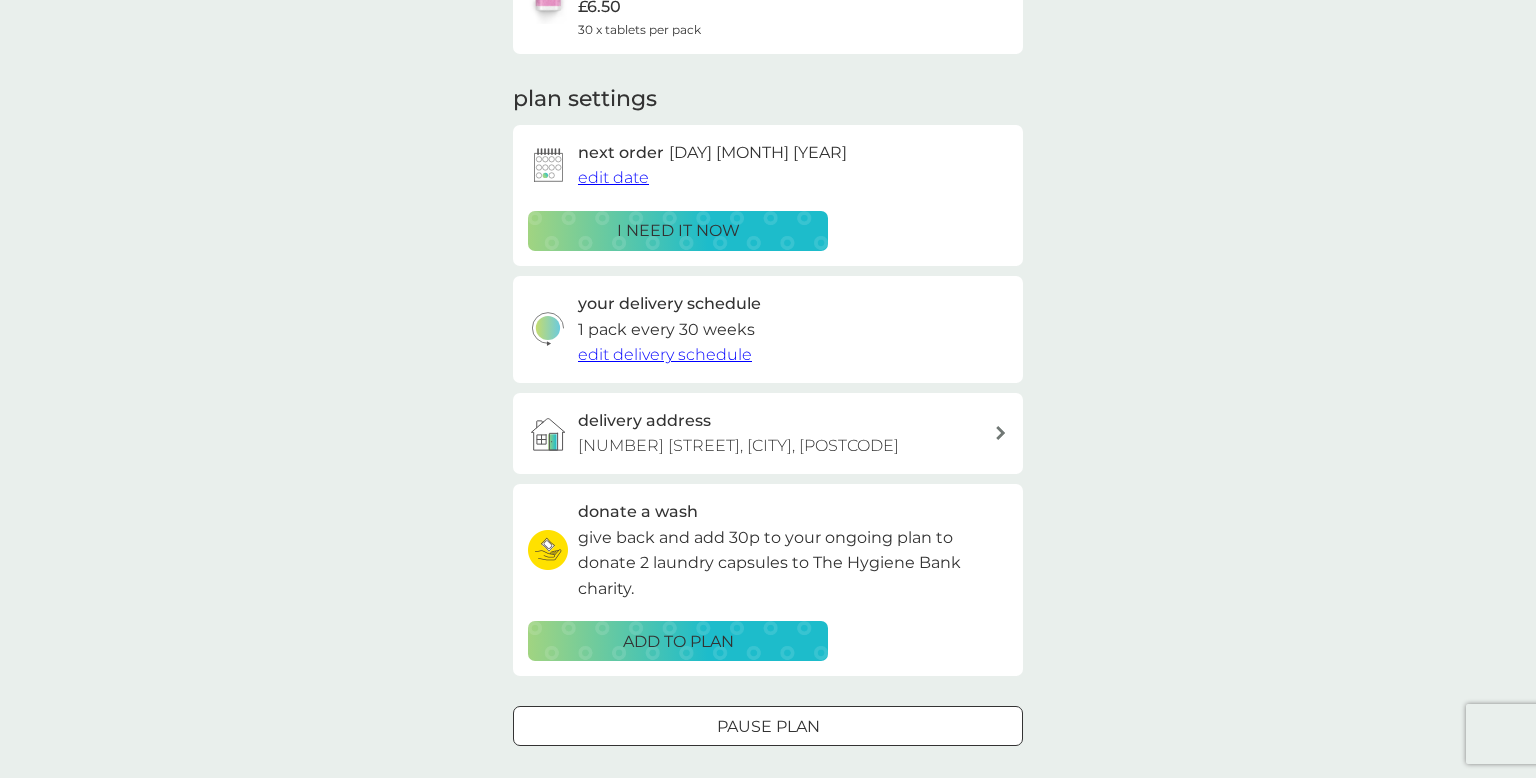 scroll, scrollTop: 86, scrollLeft: 0, axis: vertical 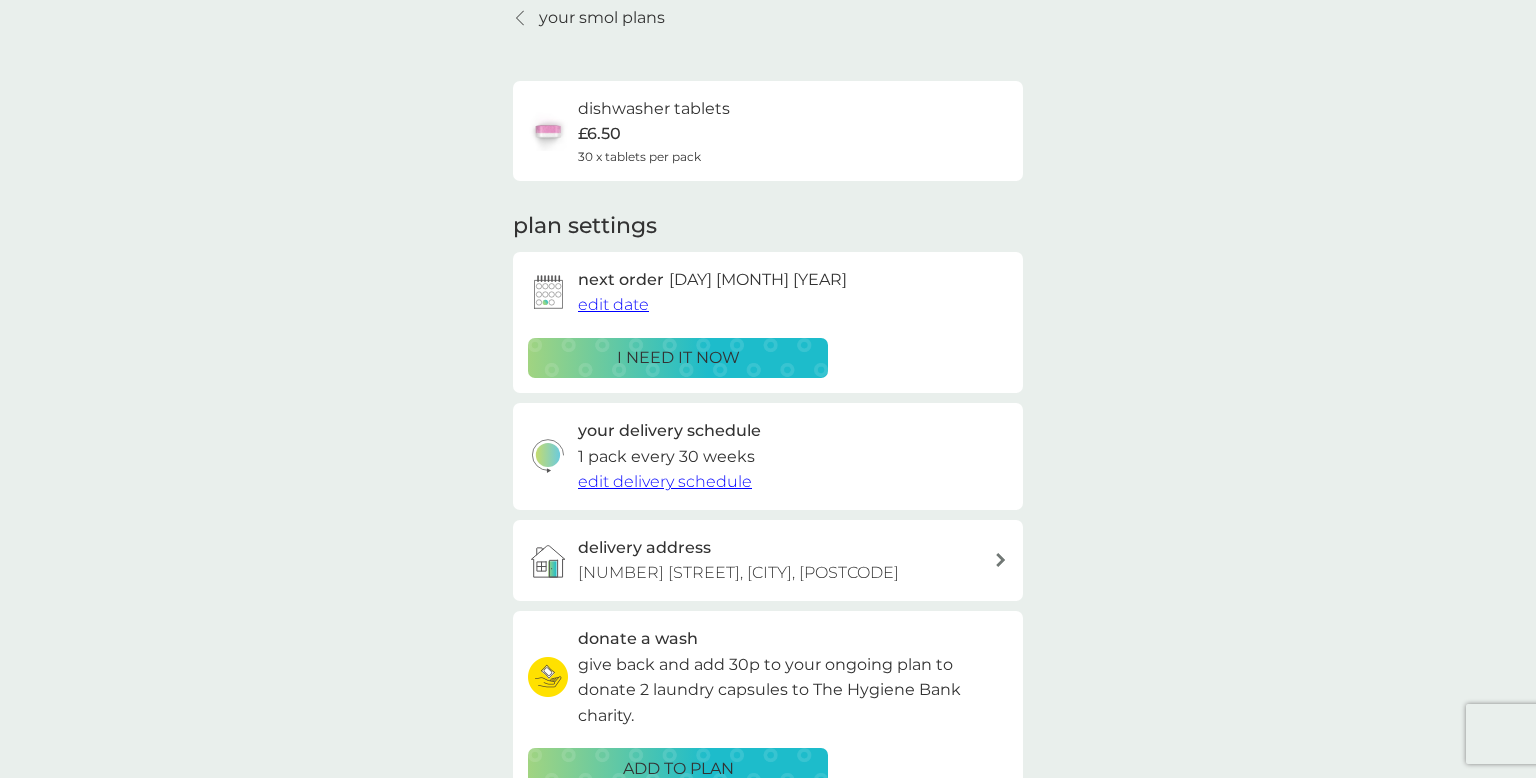 click on "edit delivery schedule" at bounding box center (665, 481) 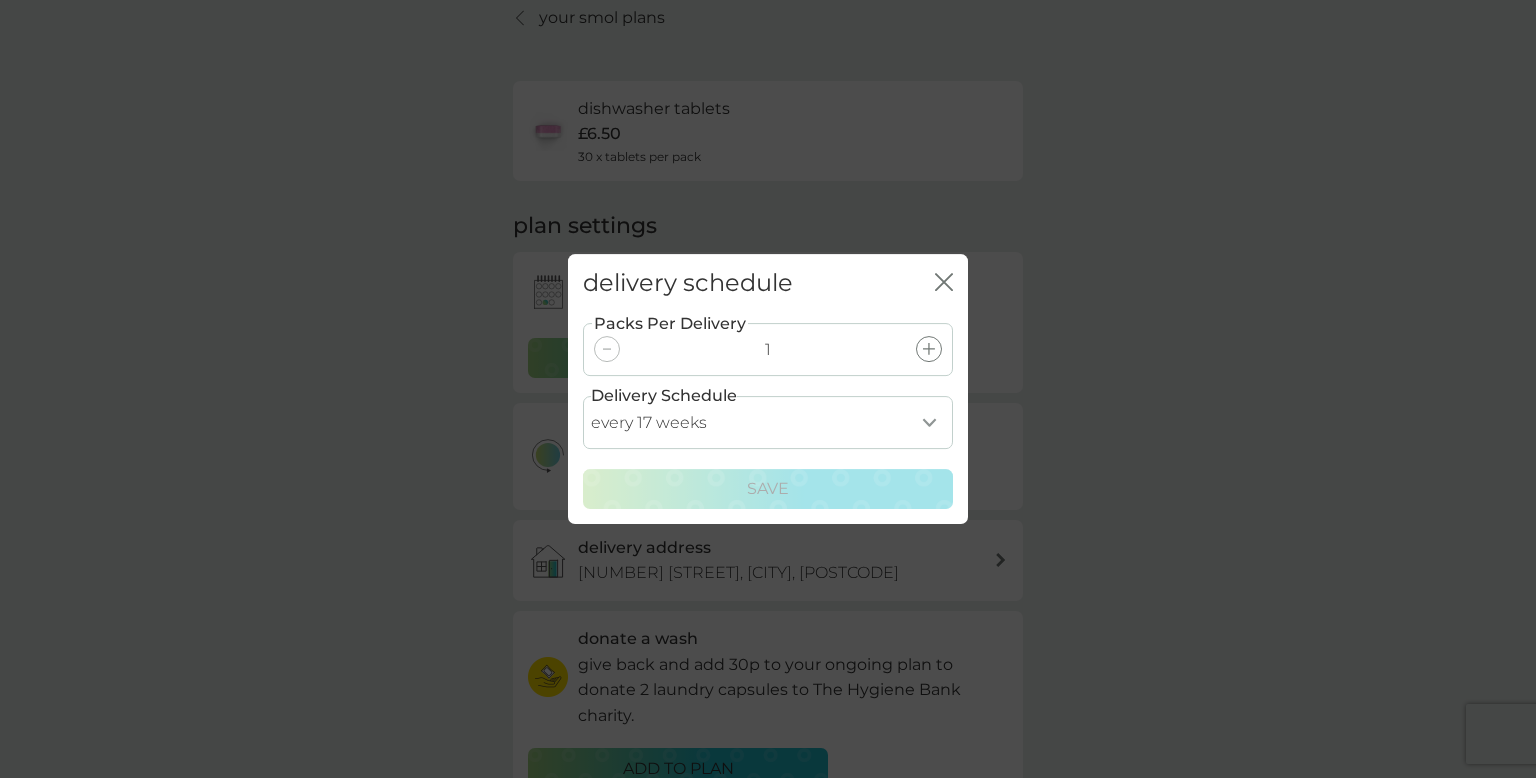 click on "every 1 week every 2 weeks every 3 weeks every 4 weeks every 5 weeks every 6 weeks every 7 weeks every 8 weeks every 9 weeks every 10 weeks every 11 weeks every 12 weeks every 13 weeks every 14 weeks every 15 weeks every 16 weeks every 17 weeks" at bounding box center [768, 422] 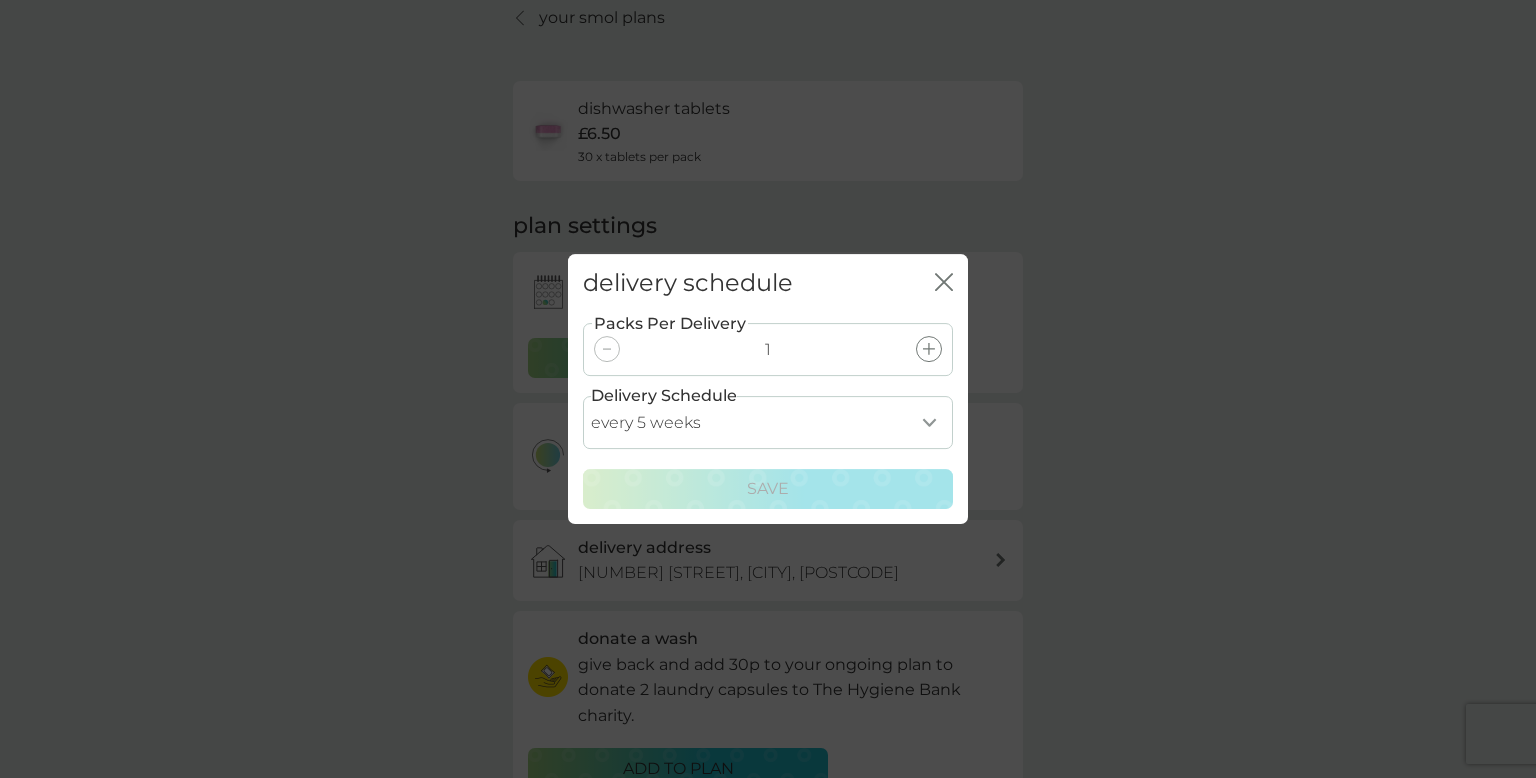 click on "every 1 week every 2 weeks every 3 weeks every 4 weeks every 5 weeks every 6 weeks every 7 weeks every 8 weeks every 9 weeks every 10 weeks every 11 weeks every 12 weeks every 13 weeks every 14 weeks every 15 weeks every 16 weeks every 17 weeks" at bounding box center (768, 422) 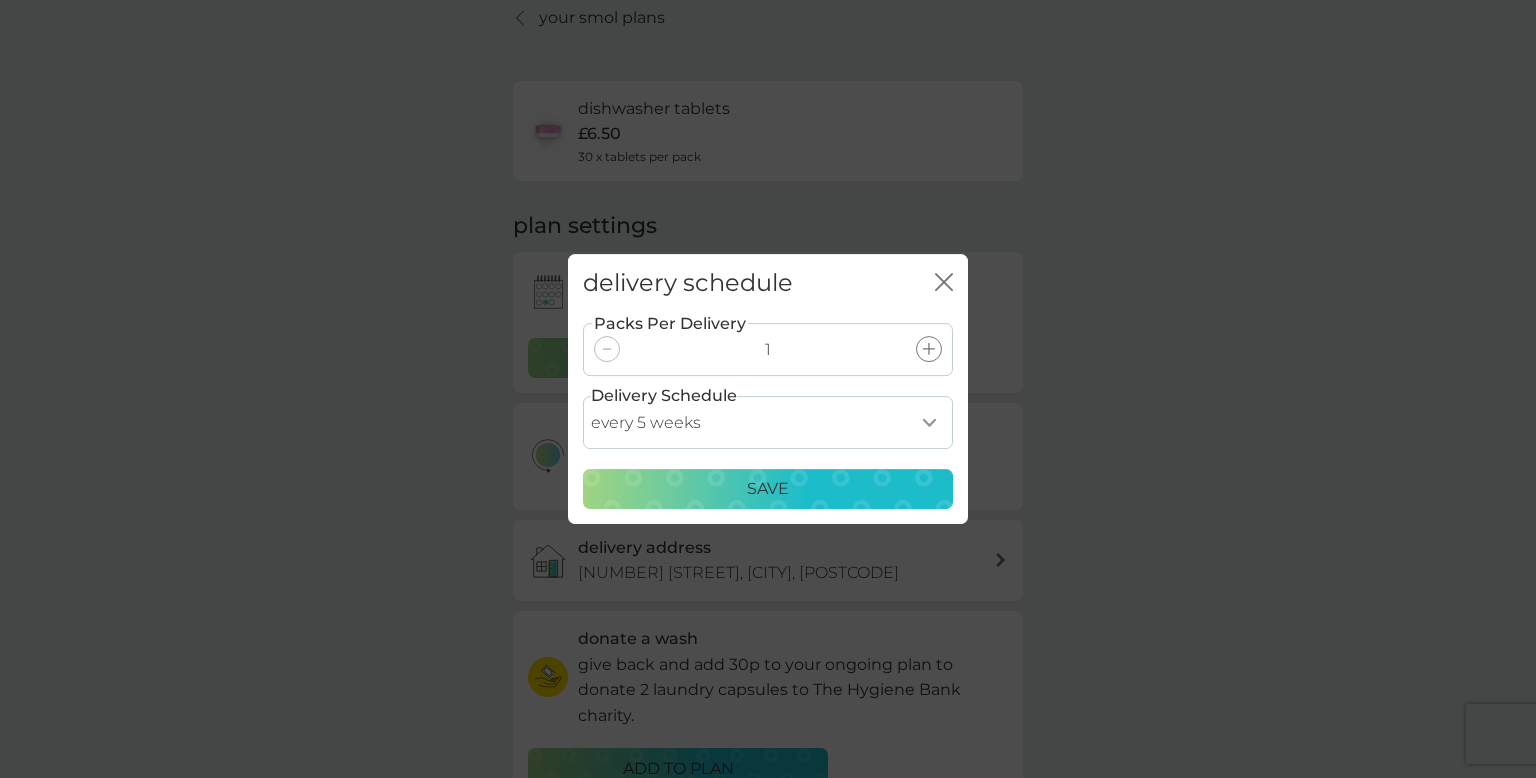 click on "every 1 week every 2 weeks every 3 weeks every 4 weeks every 5 weeks every 6 weeks every 7 weeks every 8 weeks every 9 weeks every 10 weeks every 11 weeks every 12 weeks every 13 weeks every 14 weeks every 15 weeks every 16 weeks every 17 weeks" at bounding box center [768, 422] 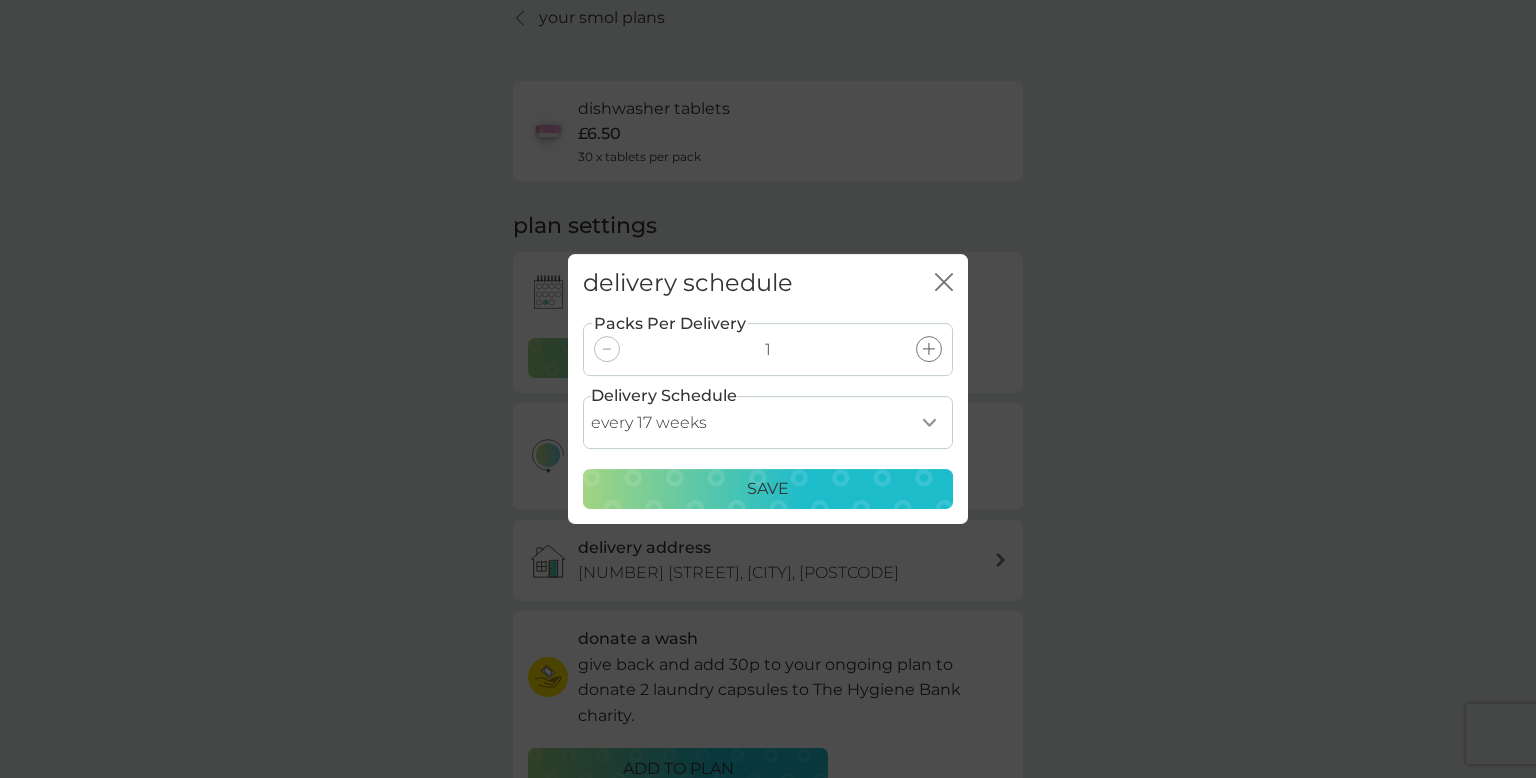 click on "every 1 week every 2 weeks every 3 weeks every 4 weeks every 5 weeks every 6 weeks every 7 weeks every 8 weeks every 9 weeks every 10 weeks every 11 weeks every 12 weeks every 13 weeks every 14 weeks every 15 weeks every 16 weeks every 17 weeks" at bounding box center [768, 422] 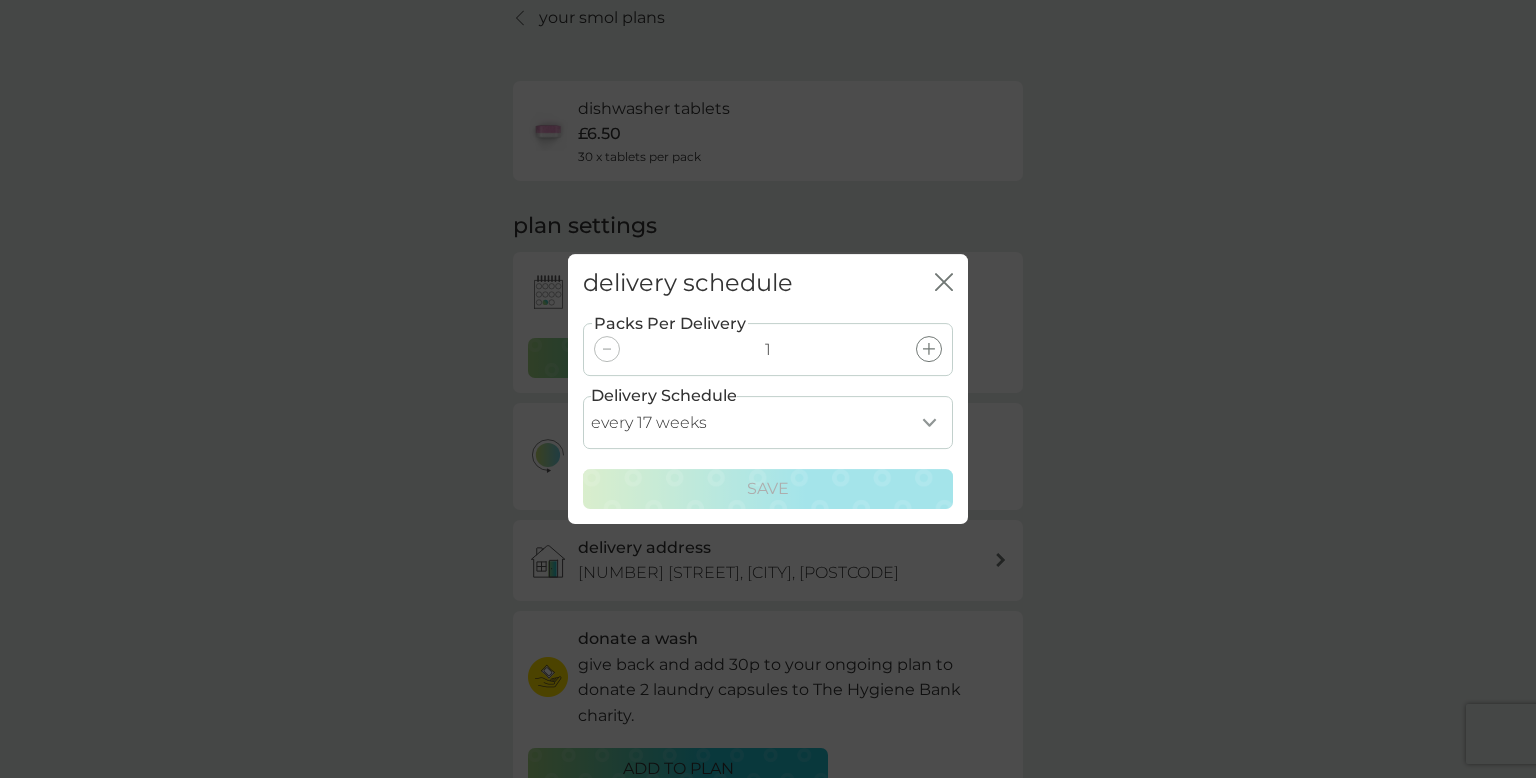 click 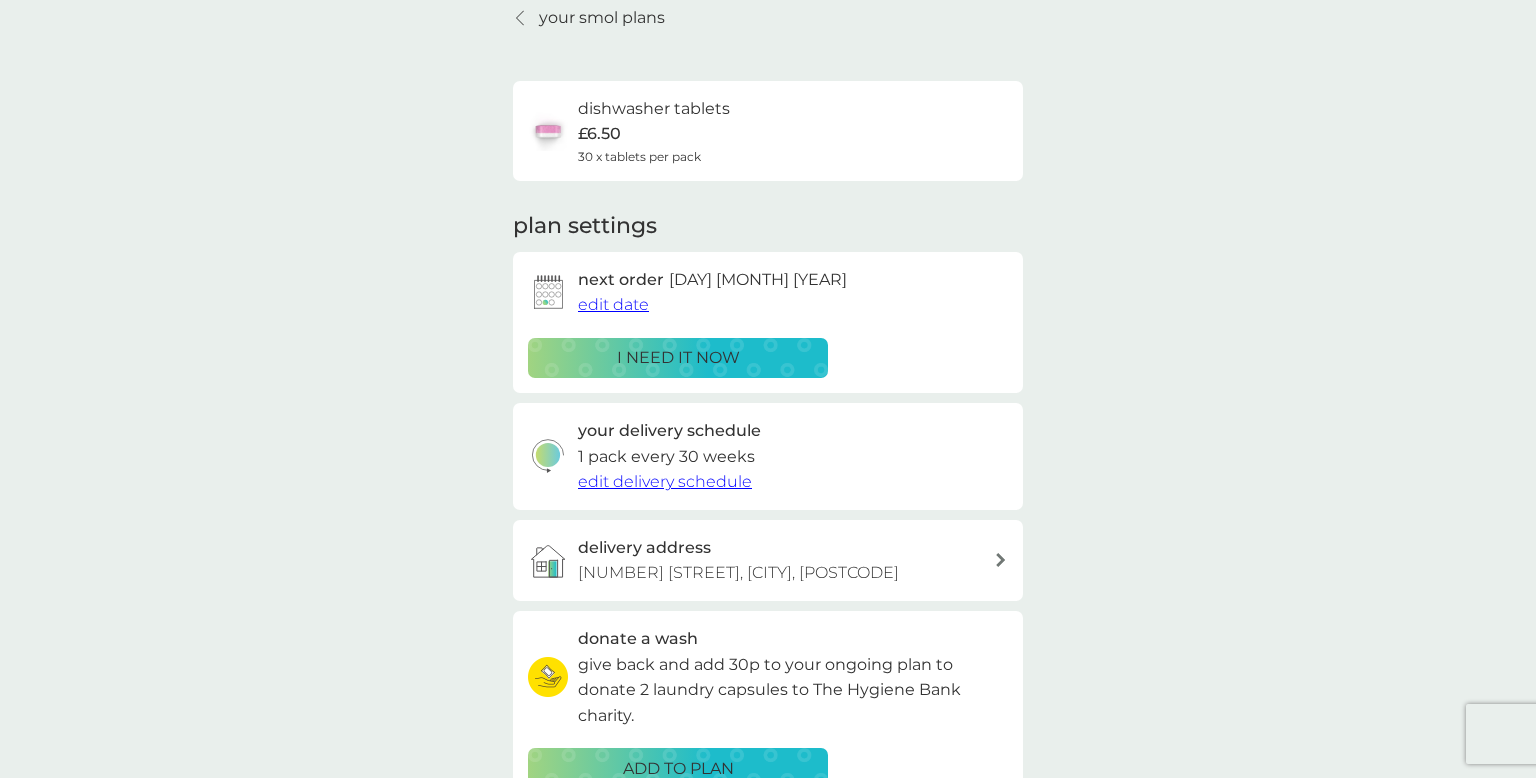 click on "edit delivery schedule" at bounding box center (665, 481) 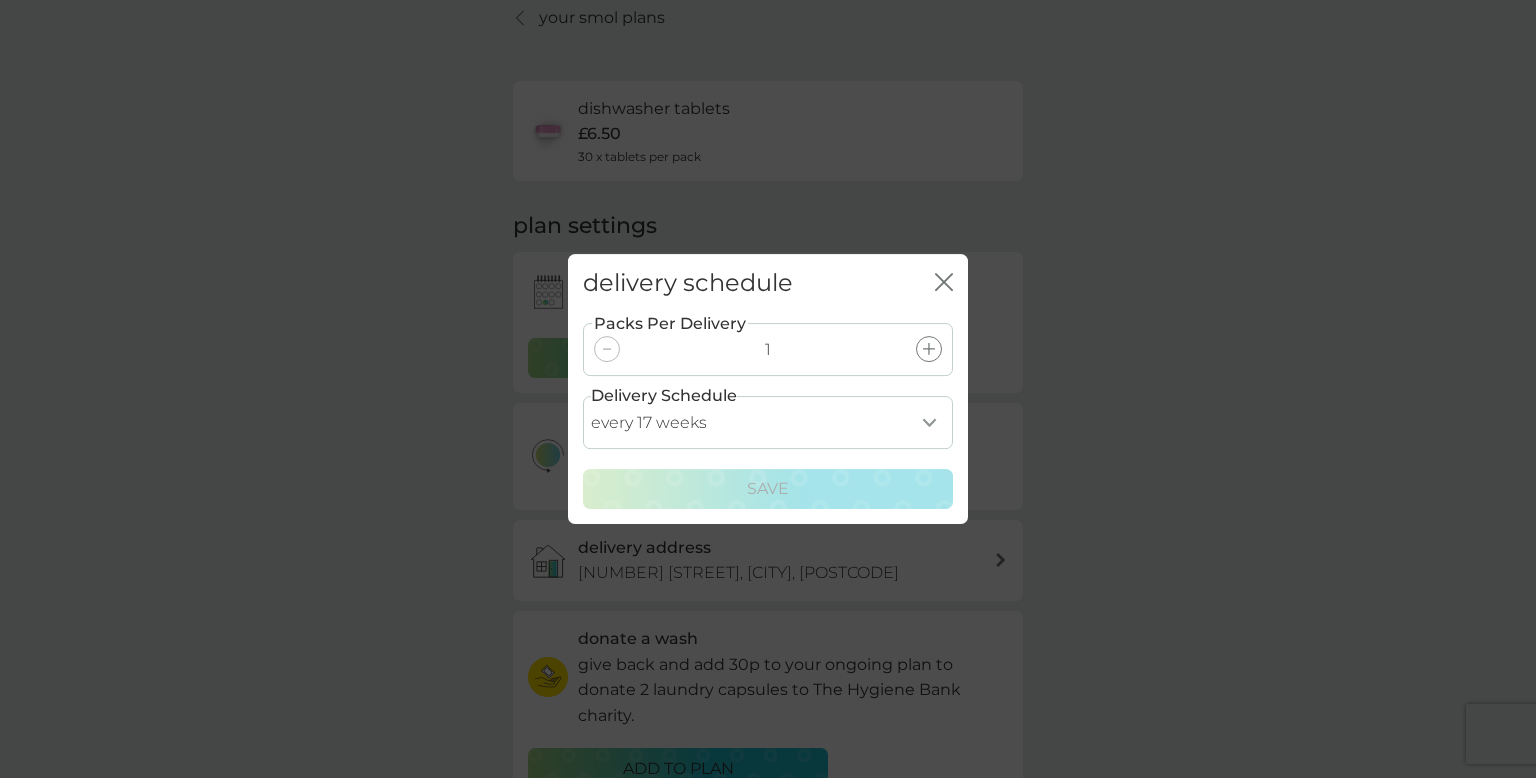 click on "every 1 week every 2 weeks every 3 weeks every 4 weeks every 5 weeks every 6 weeks every 7 weeks every 8 weeks every 9 weeks every 10 weeks every 11 weeks every 12 weeks every 13 weeks every 14 weeks every 15 weeks every 16 weeks every 17 weeks" at bounding box center [768, 422] 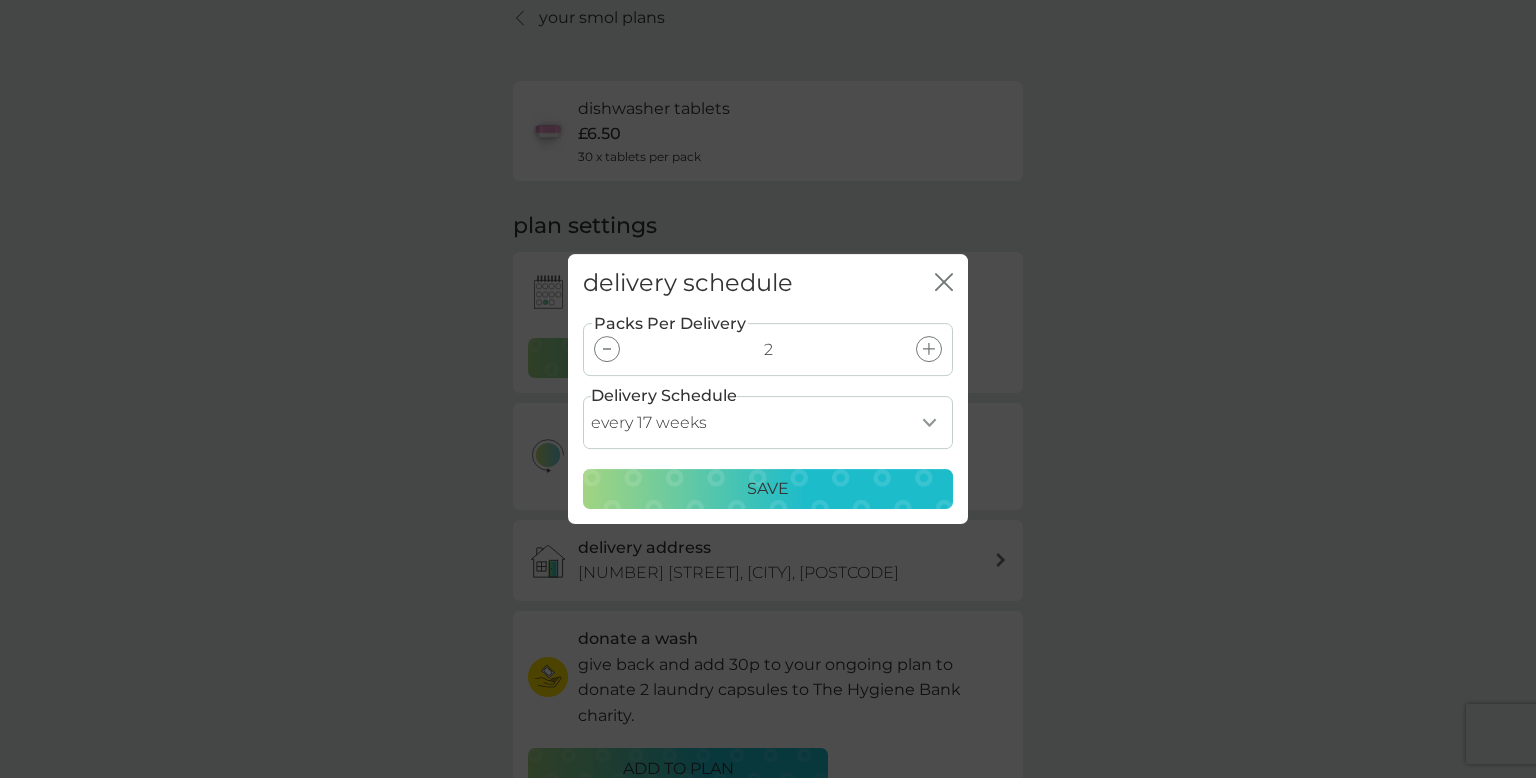 click at bounding box center (607, 349) 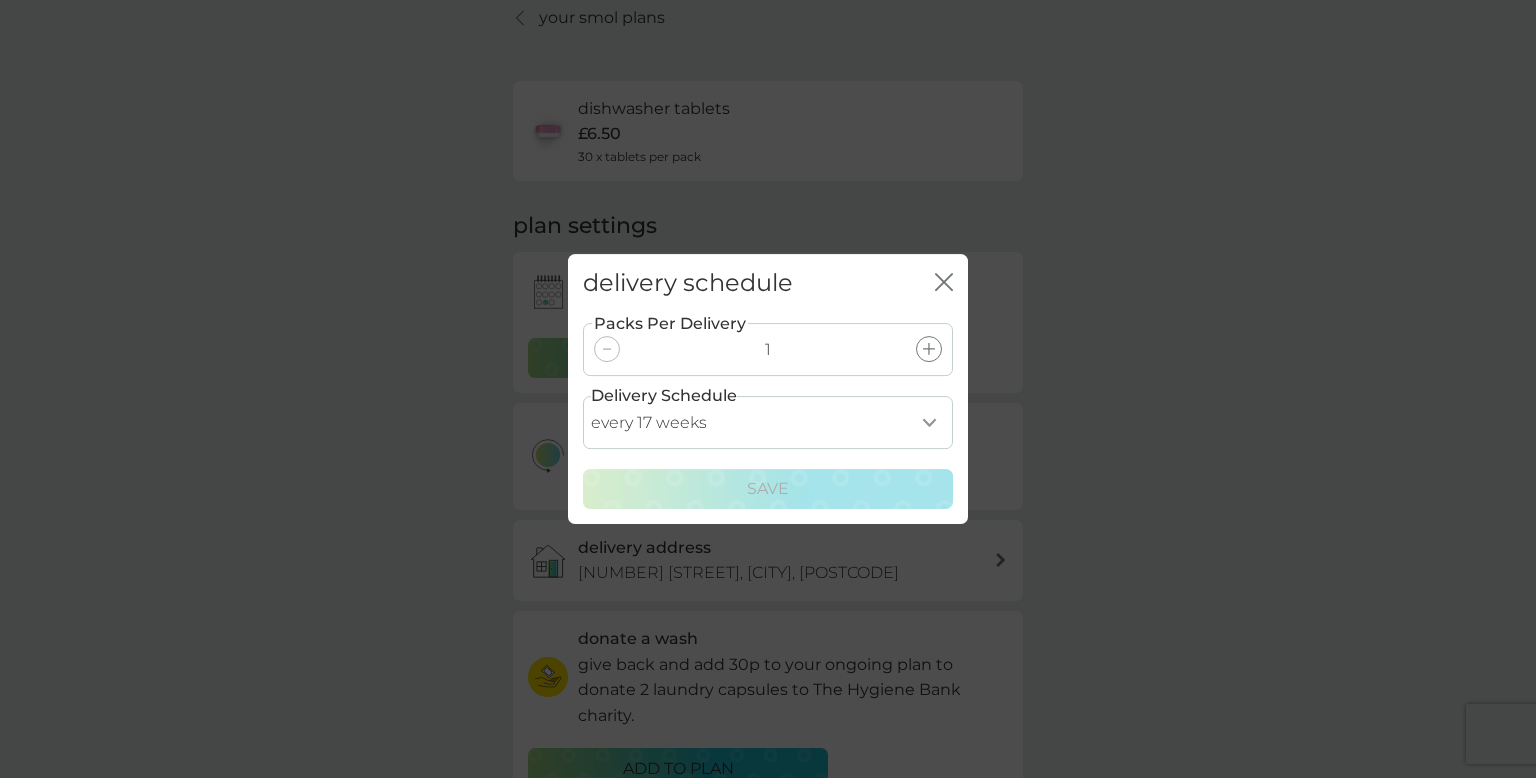 click on "close" 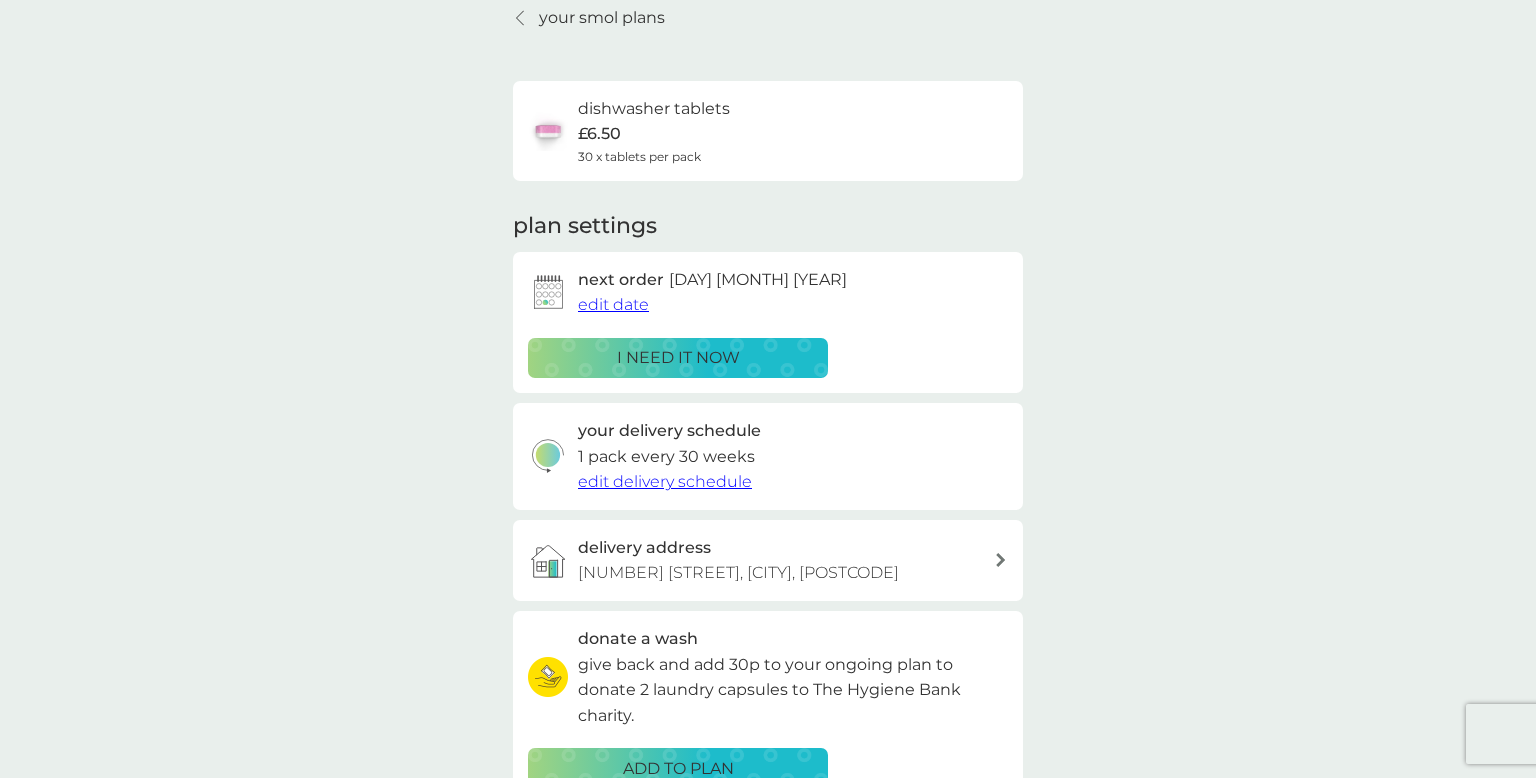 click on "your smol plans" at bounding box center [602, 18] 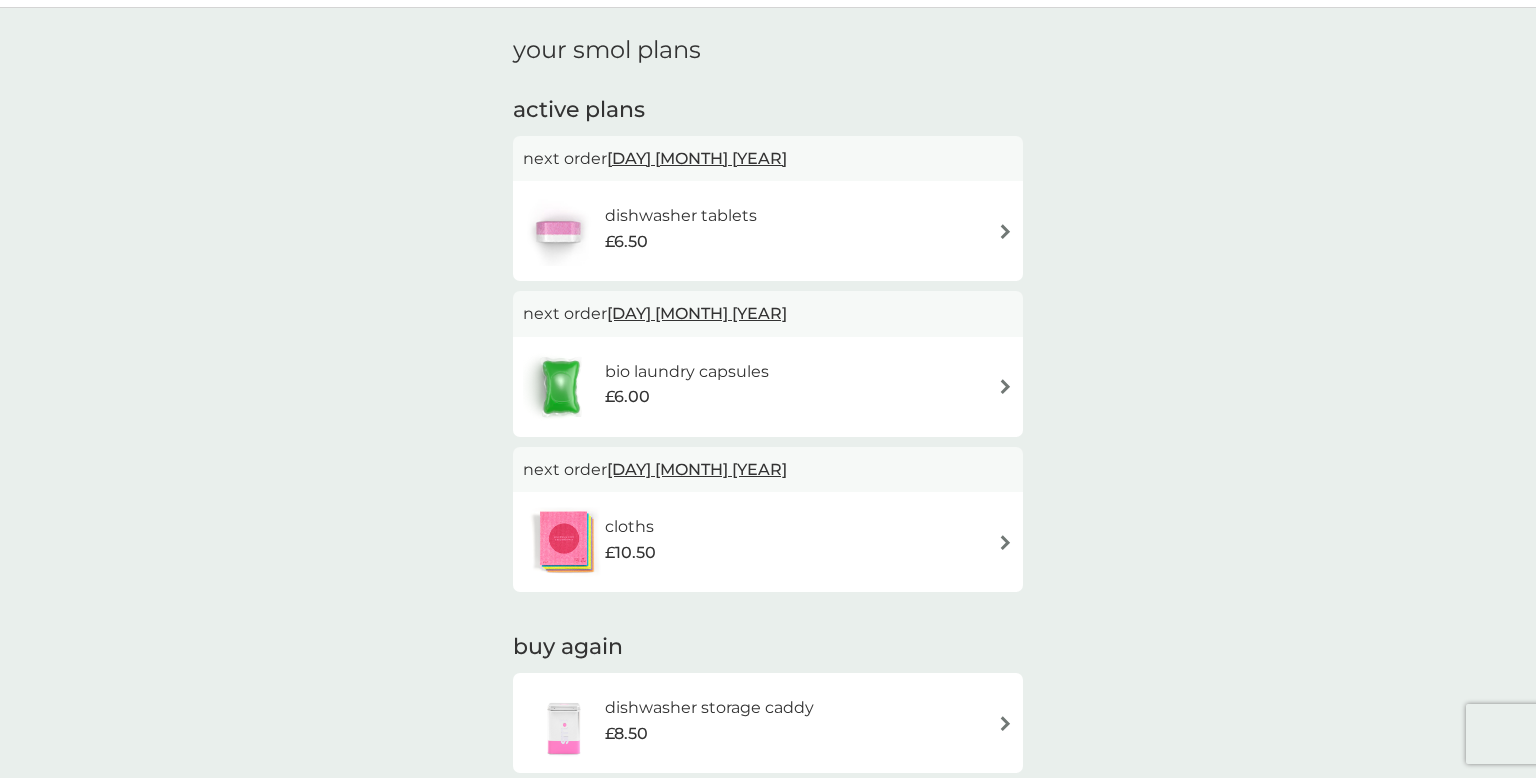 scroll, scrollTop: 0, scrollLeft: 0, axis: both 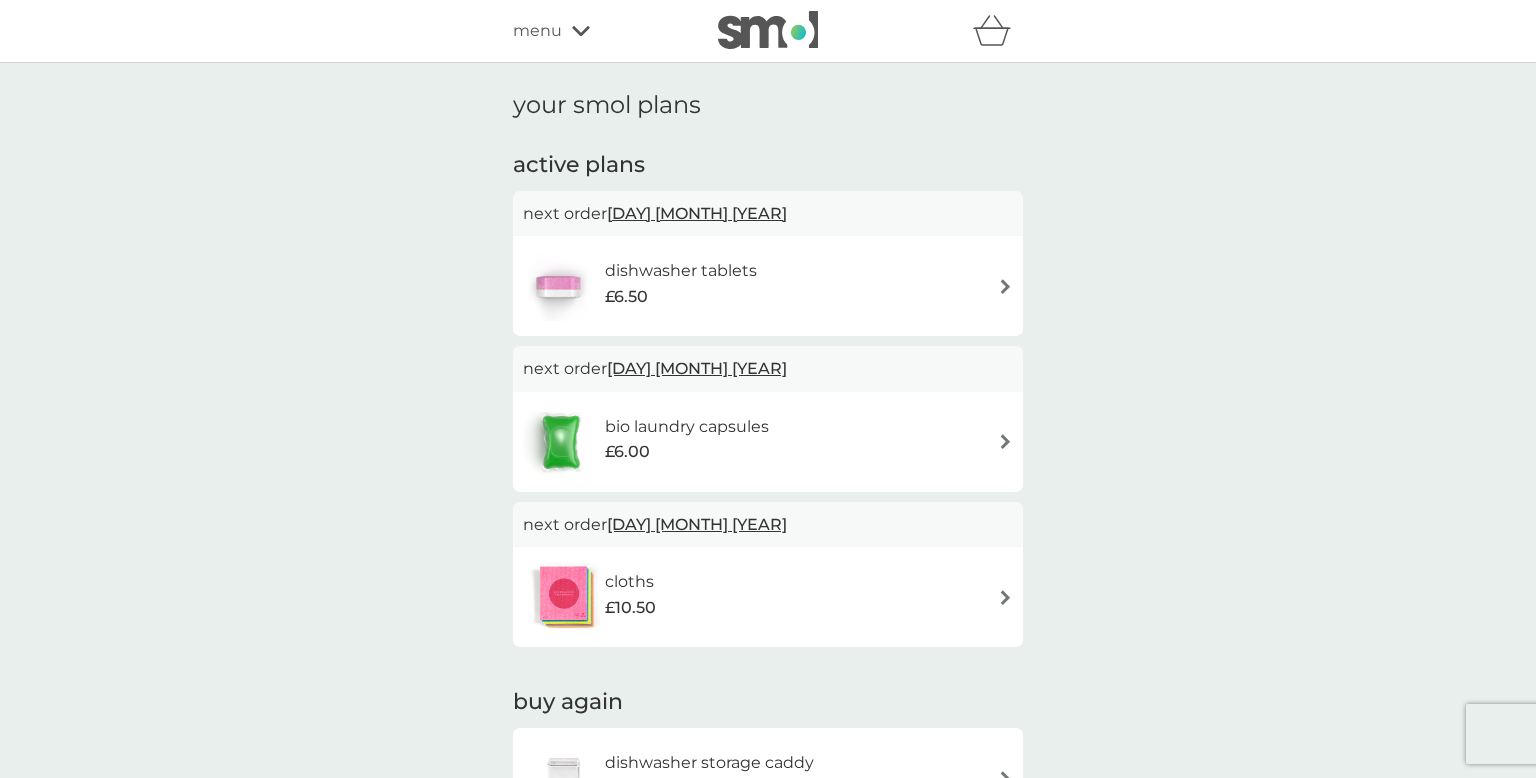 click 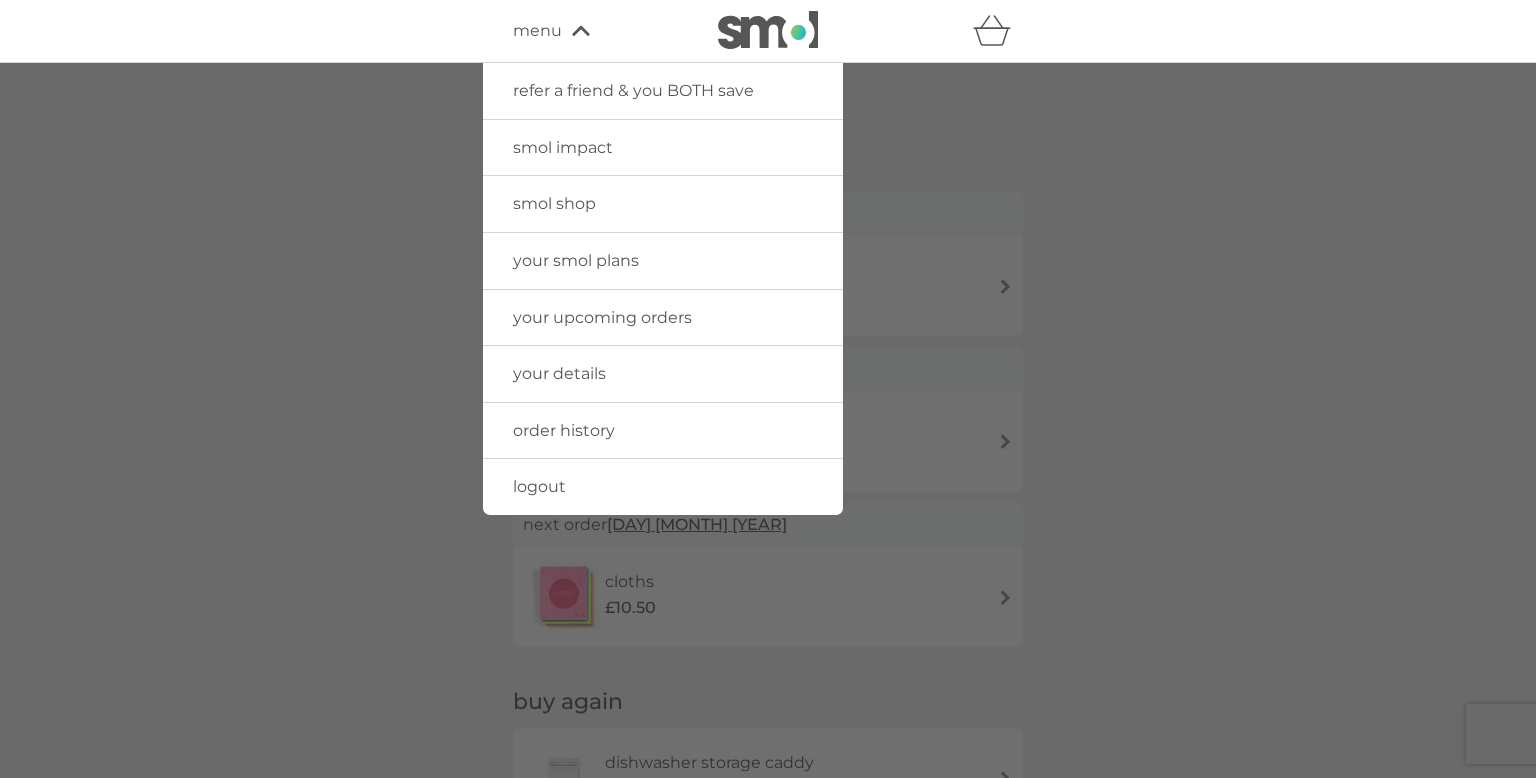 click 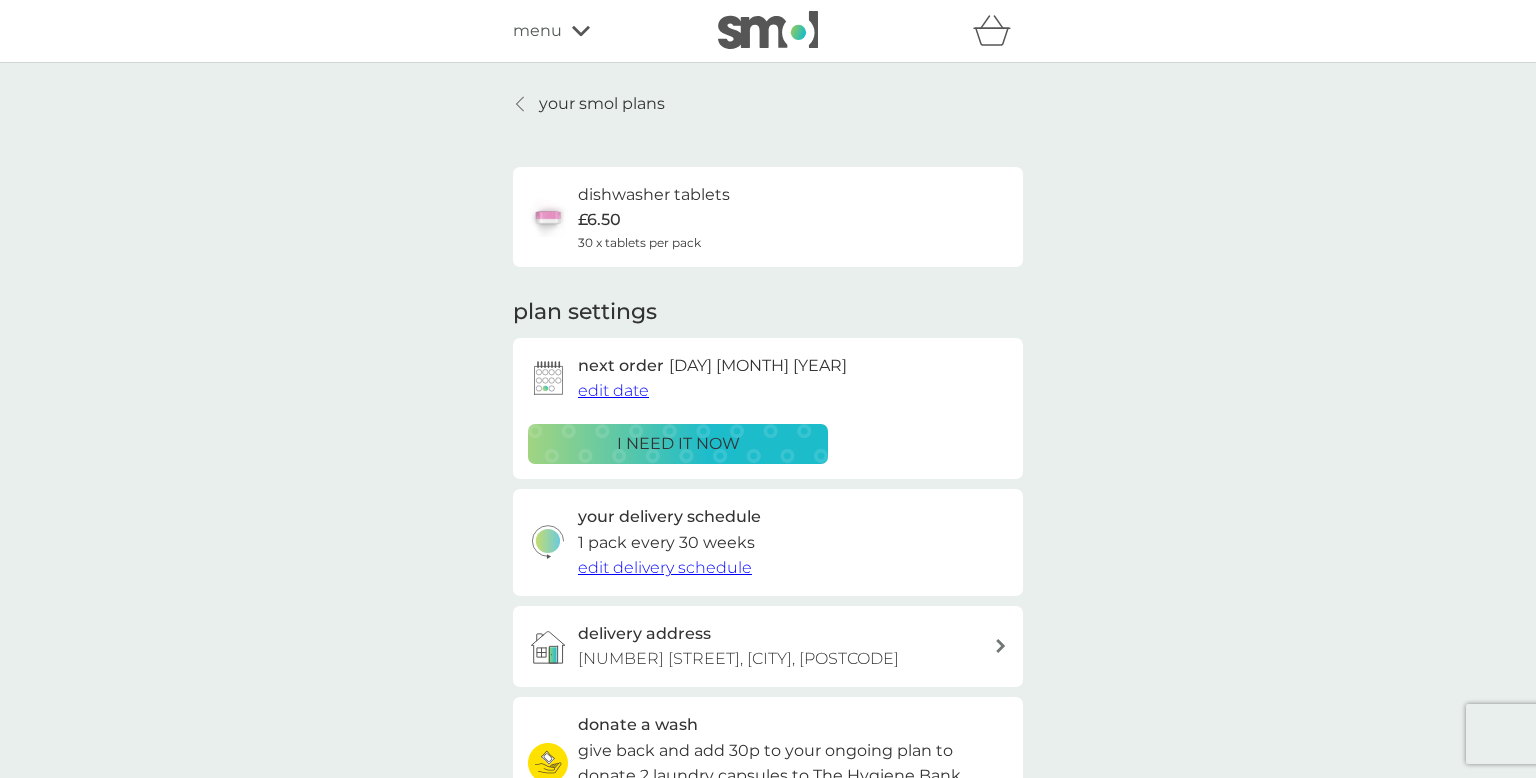 scroll, scrollTop: 86, scrollLeft: 0, axis: vertical 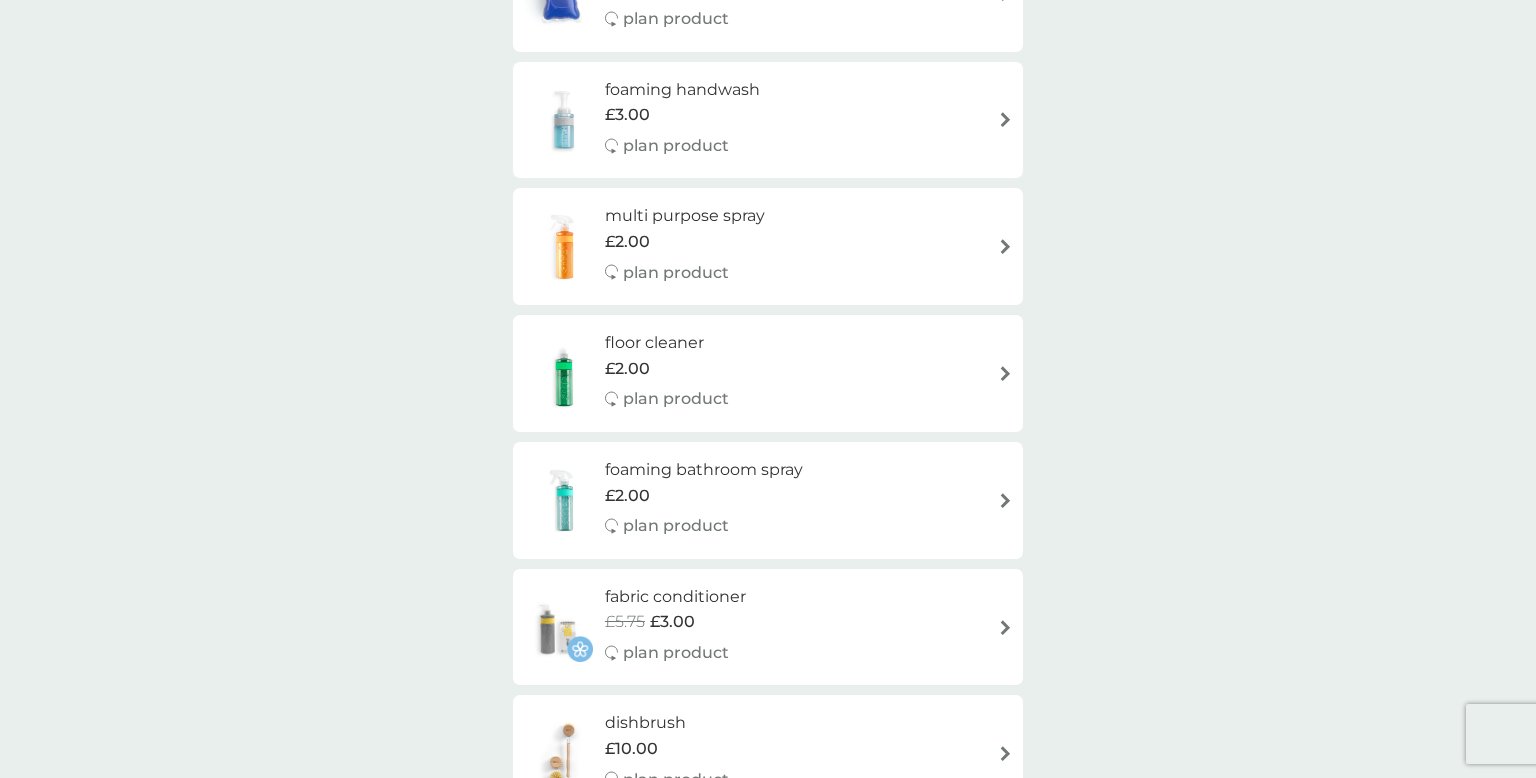 click on "our multi purpose spray is refillable FOREVER no more plastic waste £2.00 FREE Welcome back [NAME] your orders manage plans view upcoming orders track orders view past orders other actions track our impact refer a friend & you BOTH save shop smol products manage account would you also like ... non-bio laundry capsules £2.00 plan product foaming handwash £3.00 plan product multi purpose spray £2.00 plan product floor cleaner £2.00 plan product foaming bathroom spray £2.00 plan product fabric conditioner £5.75 £3.00 plan product dishbrush £10.00 plan product donate a wash £0.30 plan add on fragrance-free laundry capsules £2.00 plan product bio laundry liquid £6.25 £3.00 plan product hand soap £8.50 plan product body bars £8.50 plan product toothbrushes £7.50 plan product washing up liquid £2.00 plan product stain gel £6.25 £3.00 plan product sponges £6.25 plan product non-bio laundry liquid £6.25 £3.00 plan product shampoo bars £8.50 plan product toothpaste £12.50 plan product £5.25" at bounding box center [768, 886] 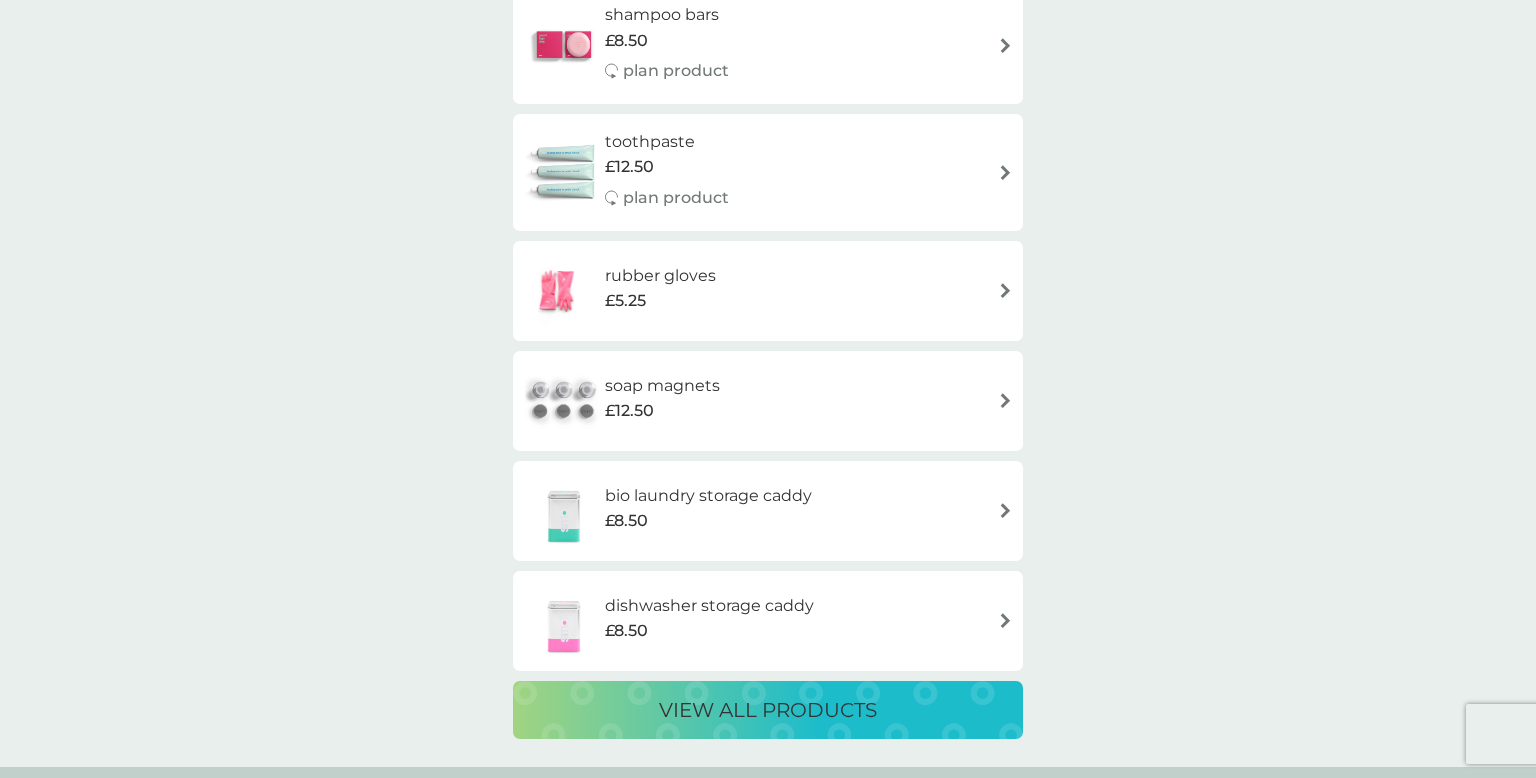 scroll, scrollTop: 3232, scrollLeft: 0, axis: vertical 